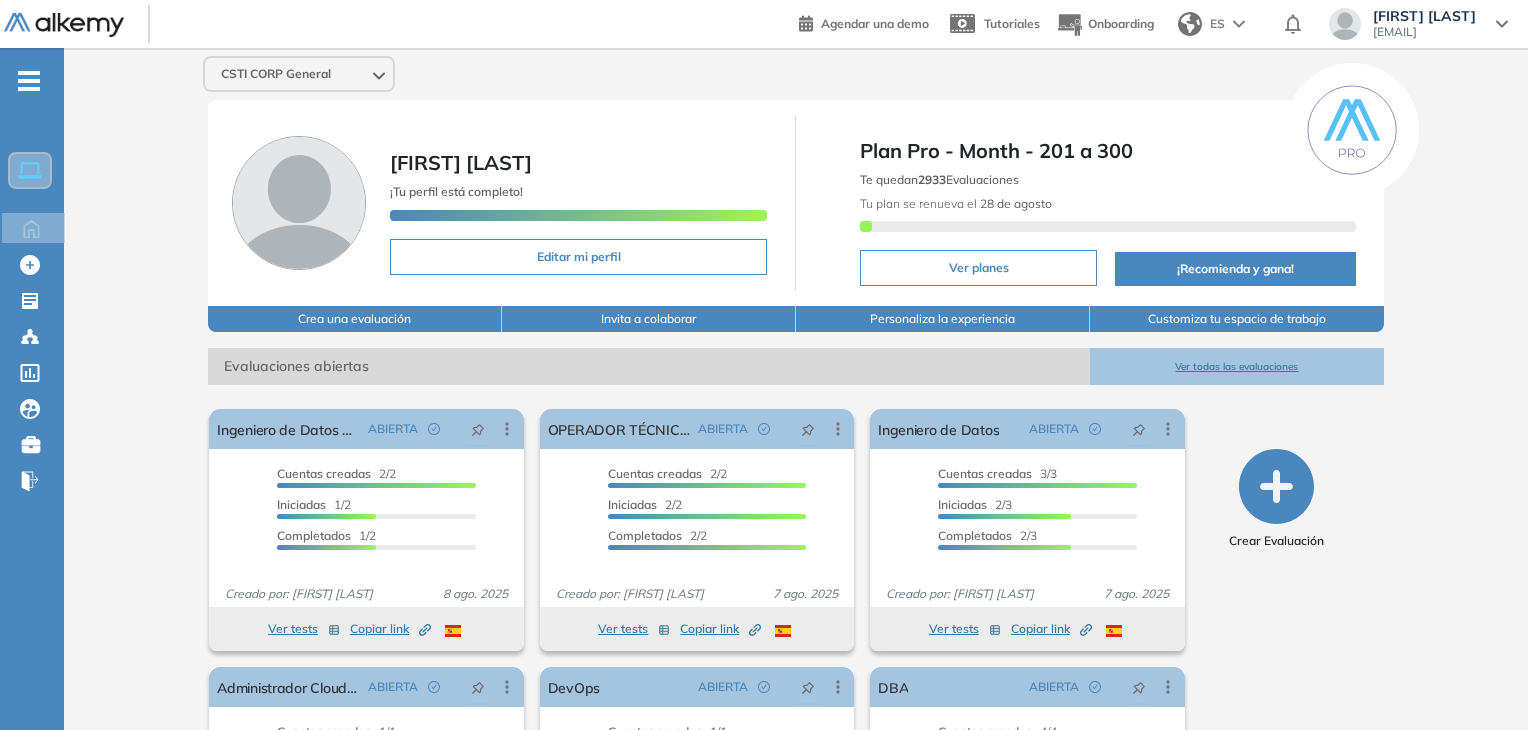 scroll, scrollTop: 0, scrollLeft: 0, axis: both 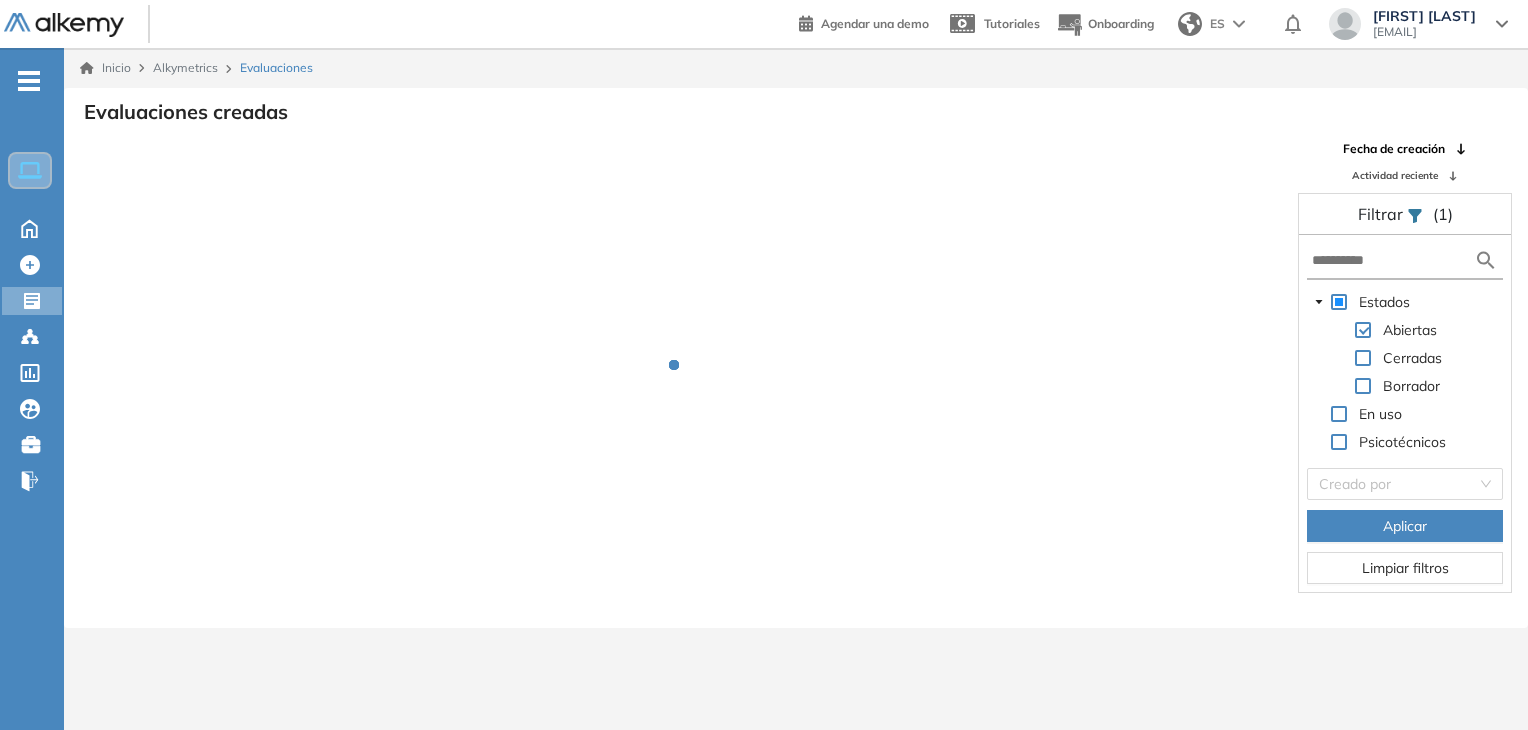 click at bounding box center [1405, 261] 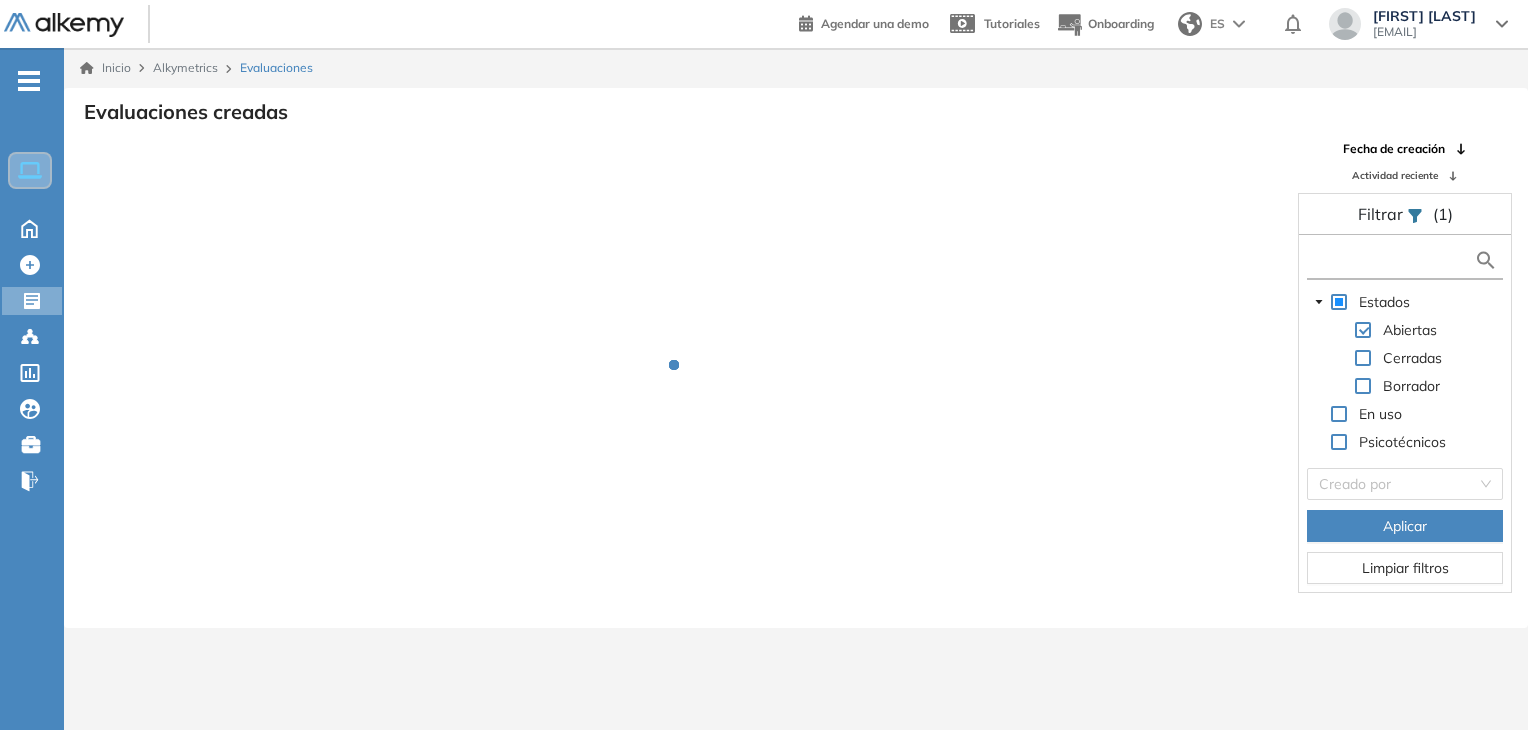click at bounding box center (1393, 260) 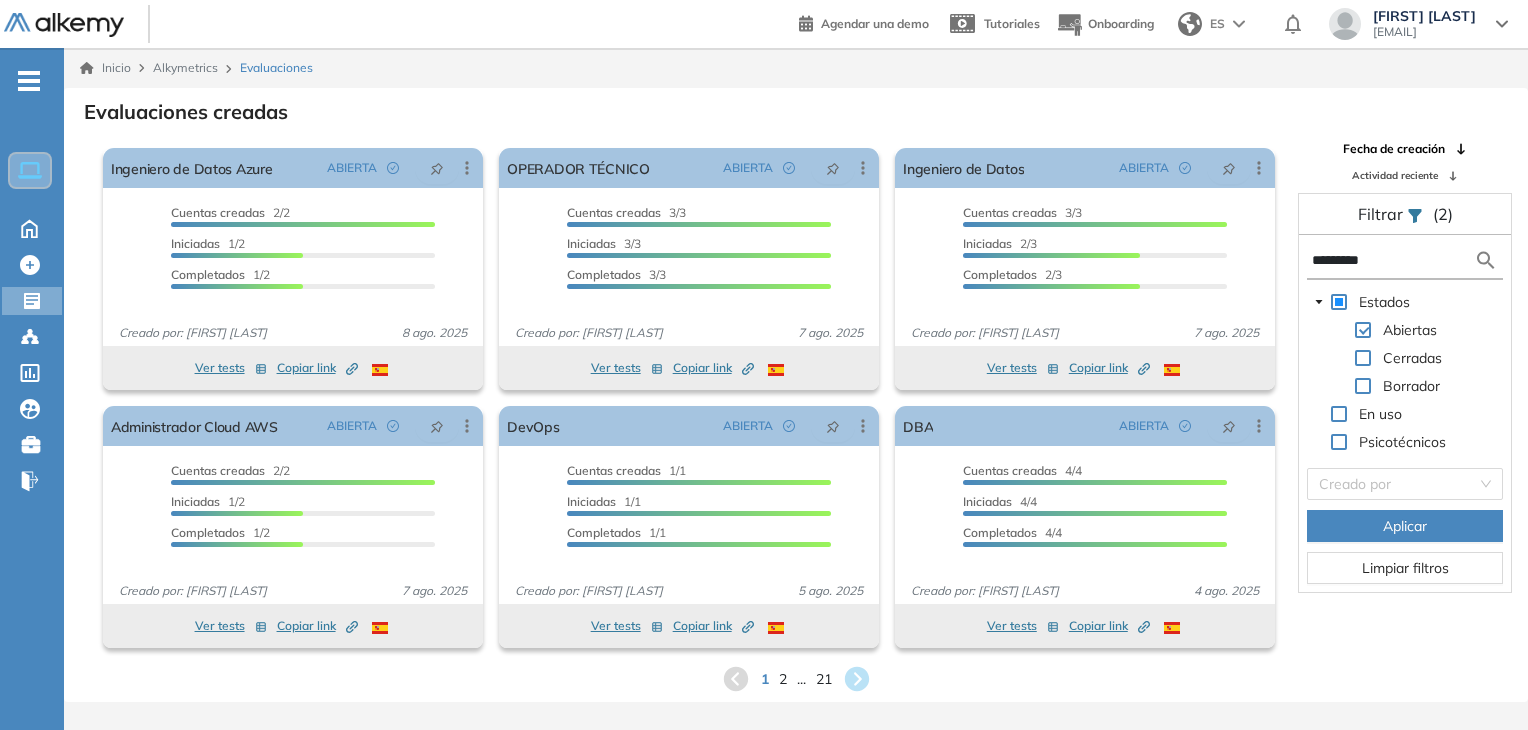 type on "**********" 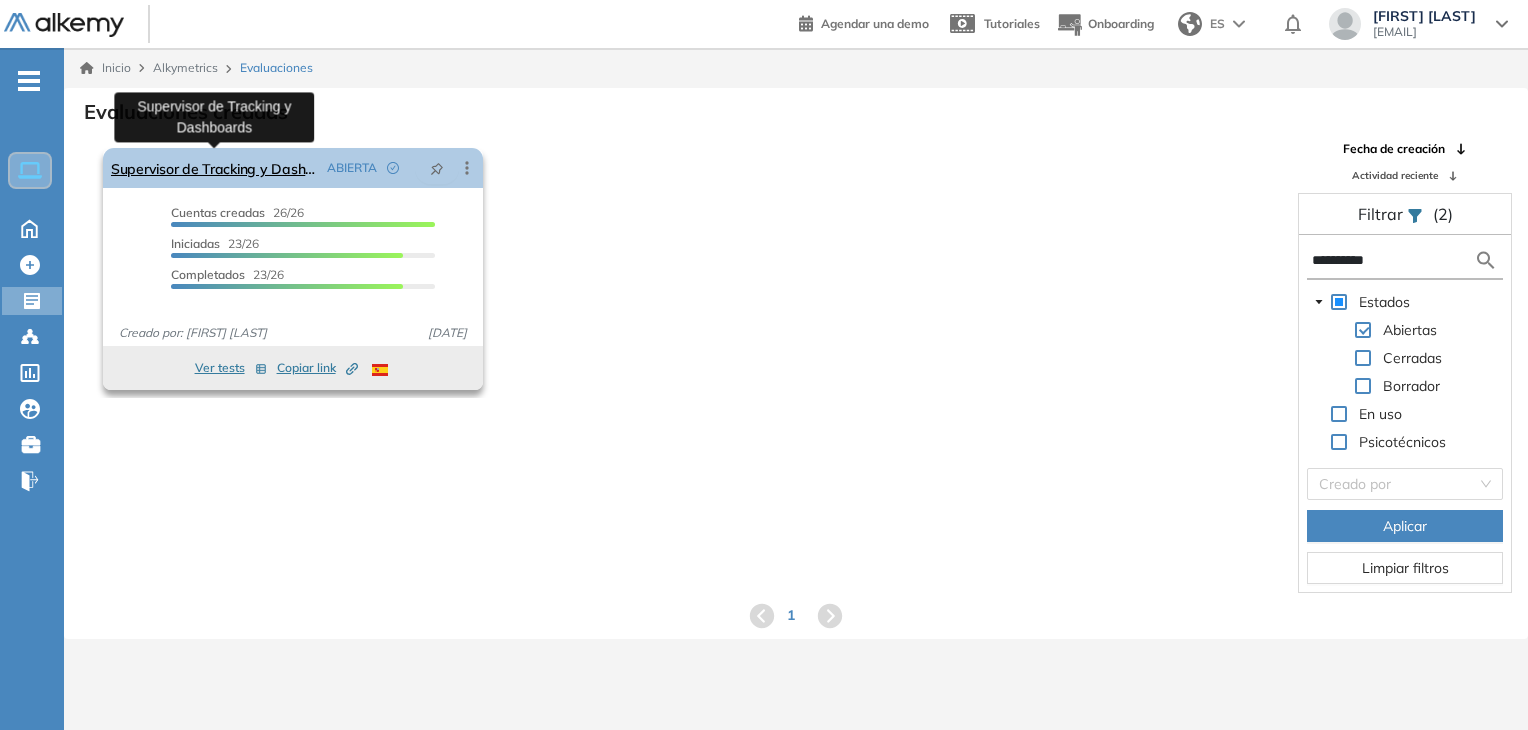 click on "Supervisor de Tracking y Dashboards" at bounding box center (215, 168) 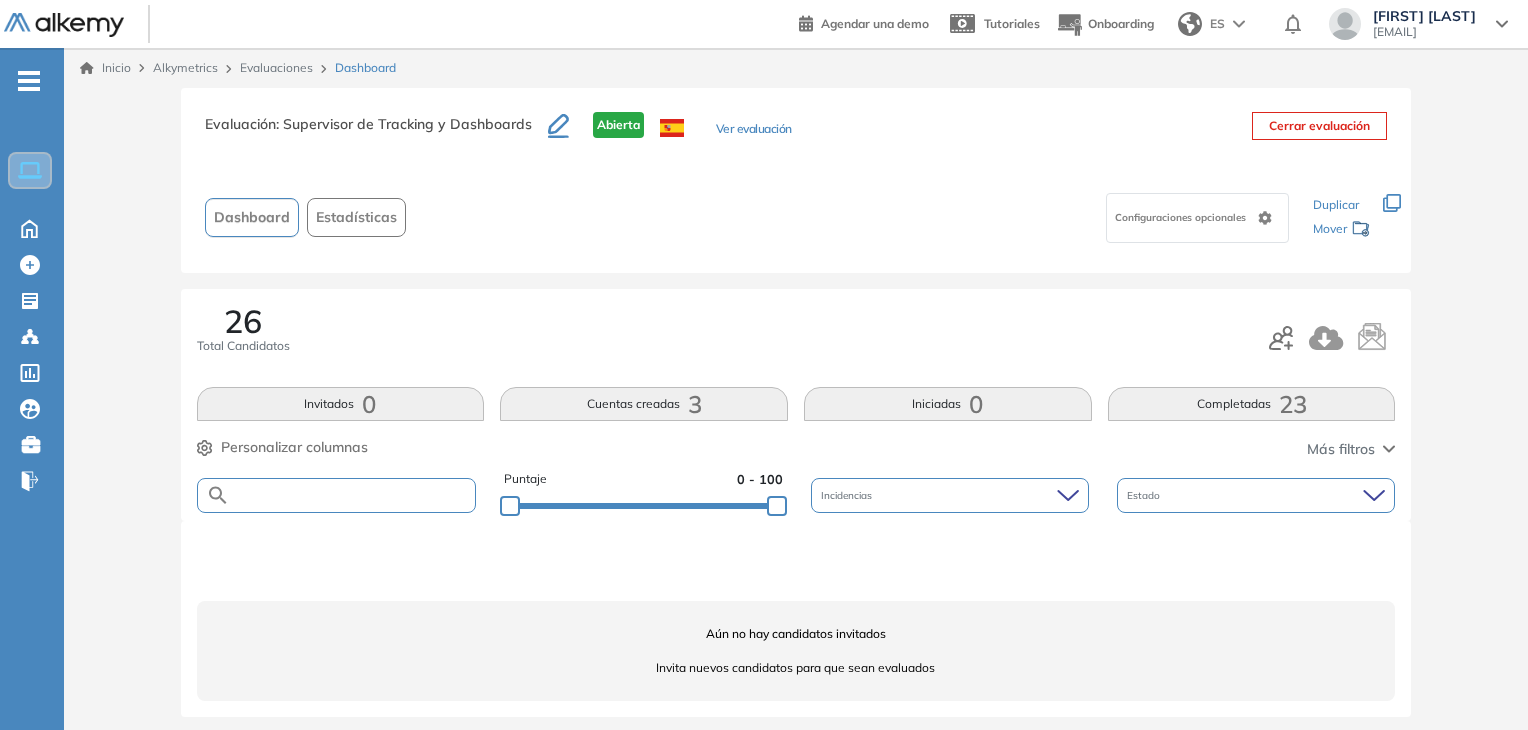click at bounding box center [353, 495] 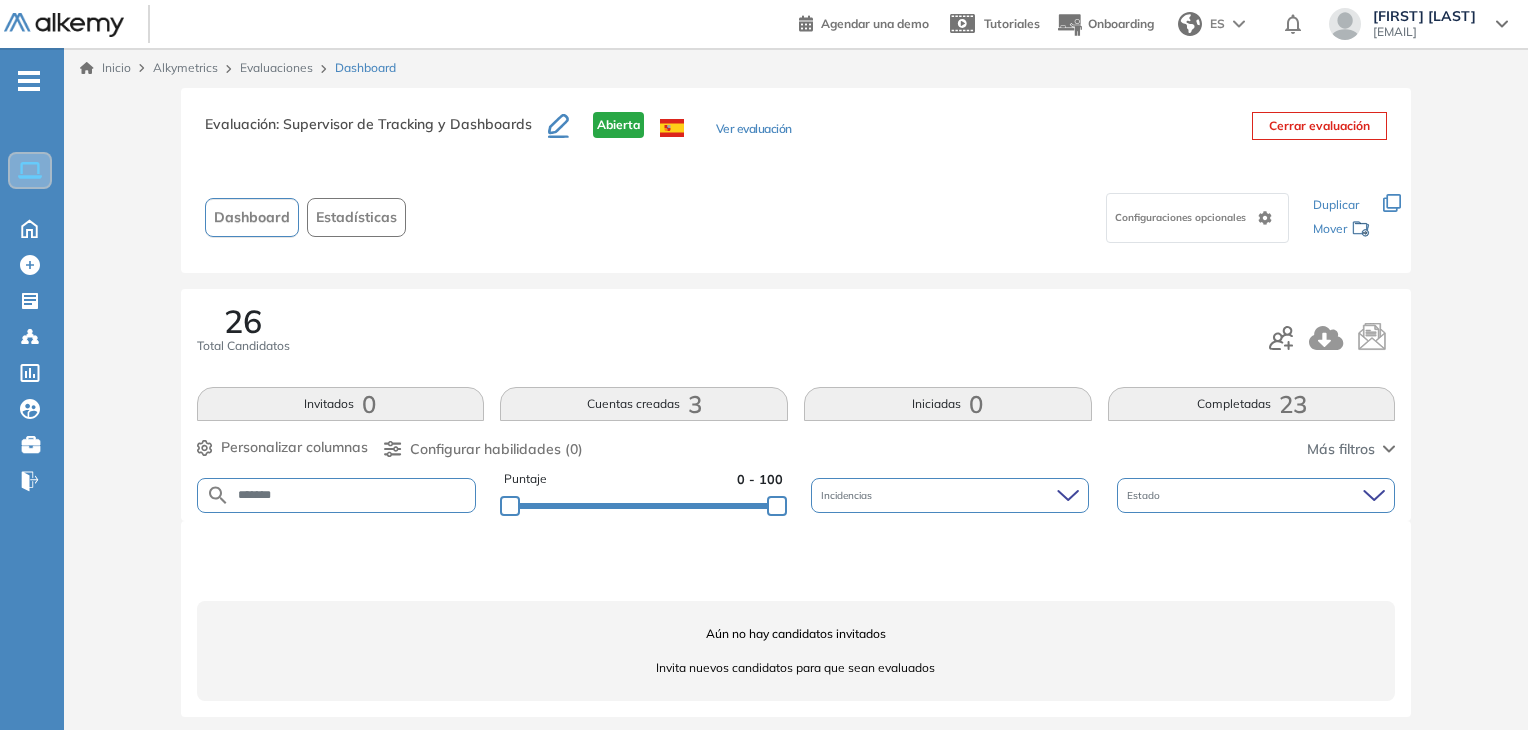 type on "*******" 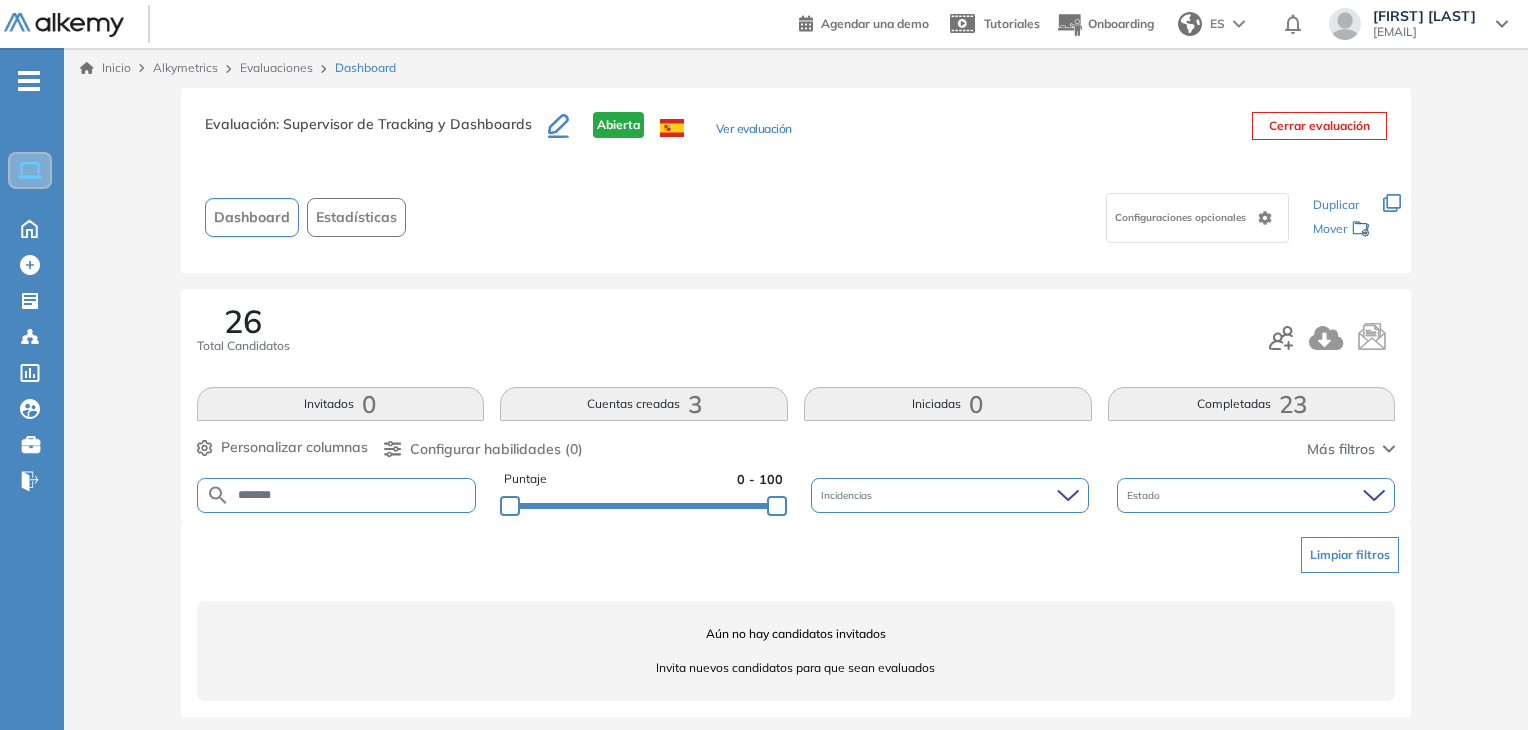 scroll, scrollTop: 10, scrollLeft: 0, axis: vertical 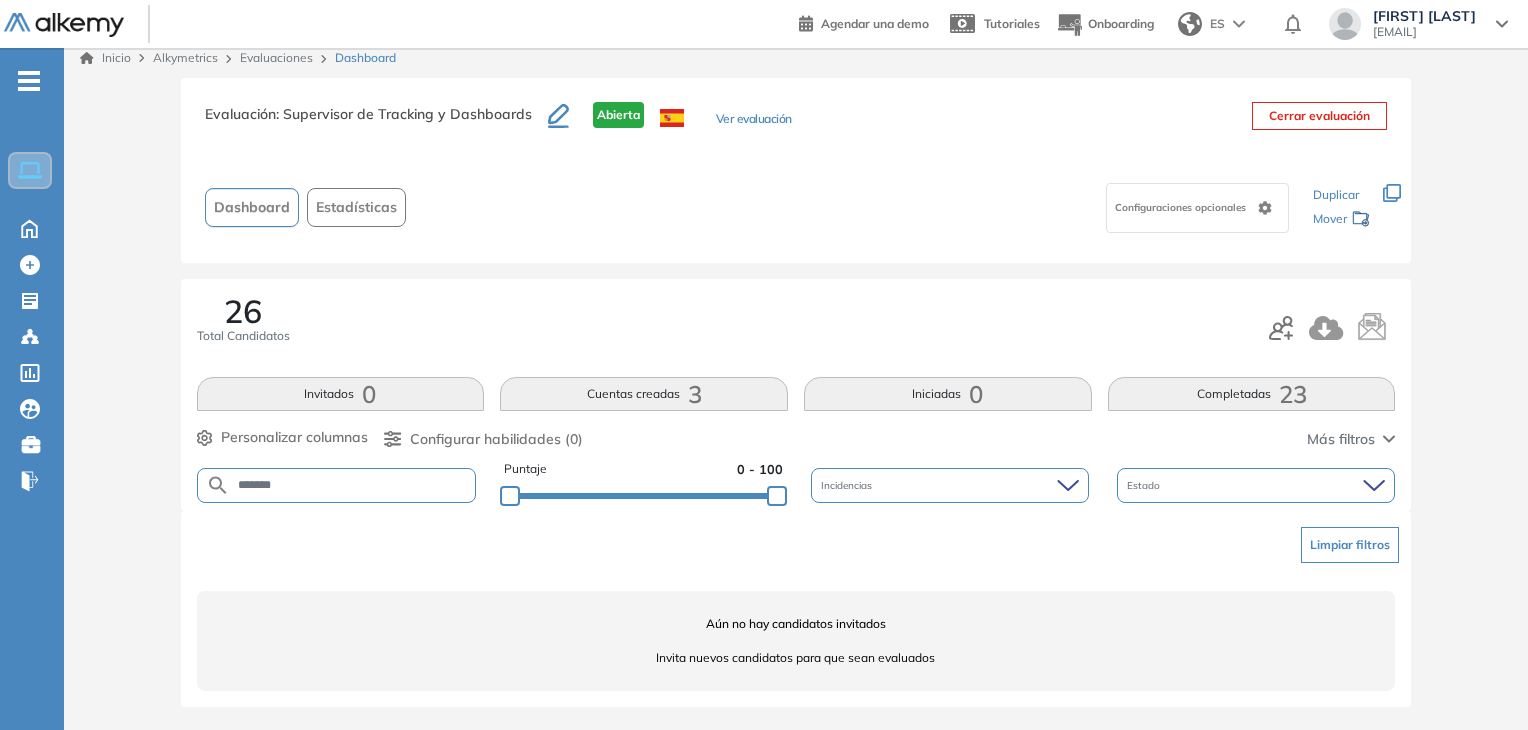 drag, startPoint x: 372, startPoint y: 489, endPoint x: 142, endPoint y: 481, distance: 230.13908 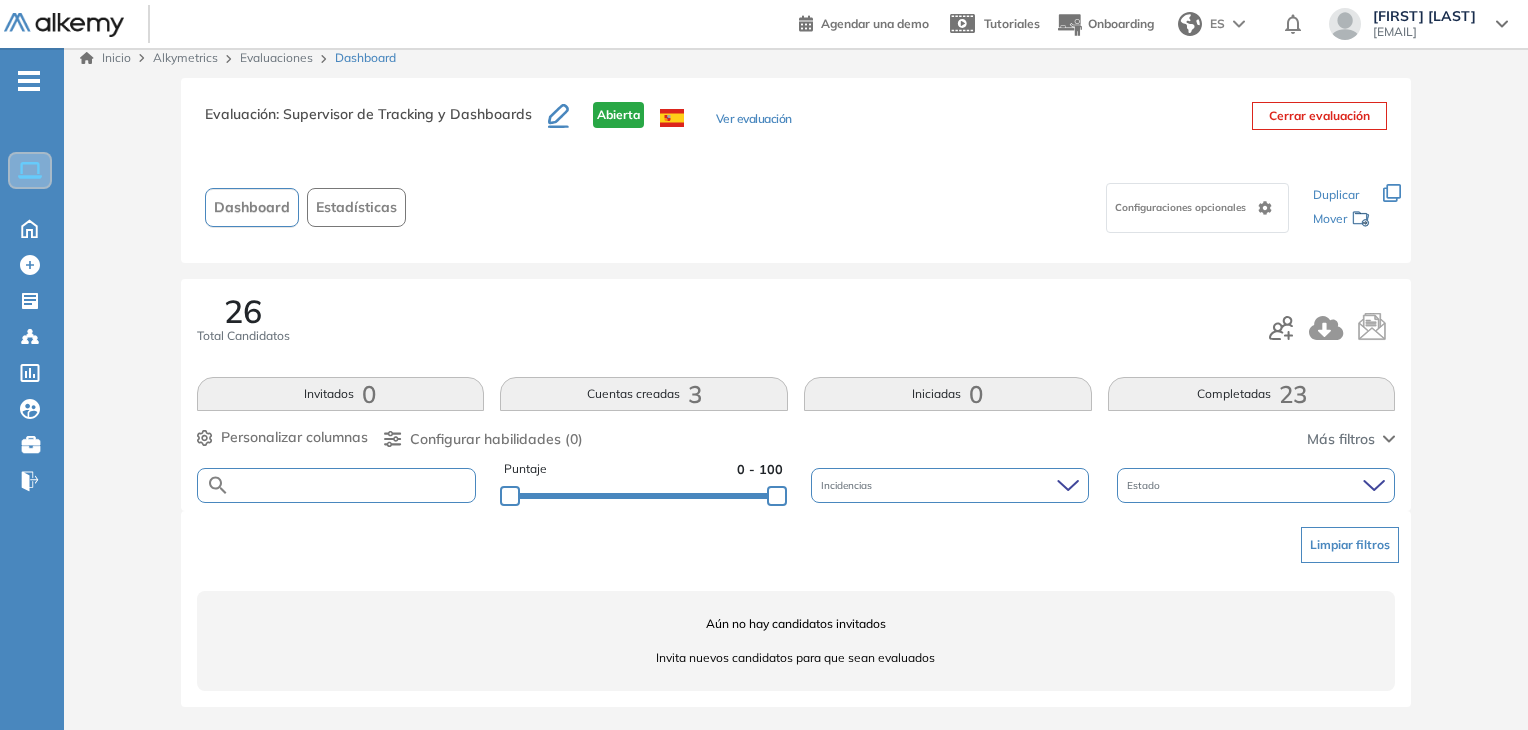 type 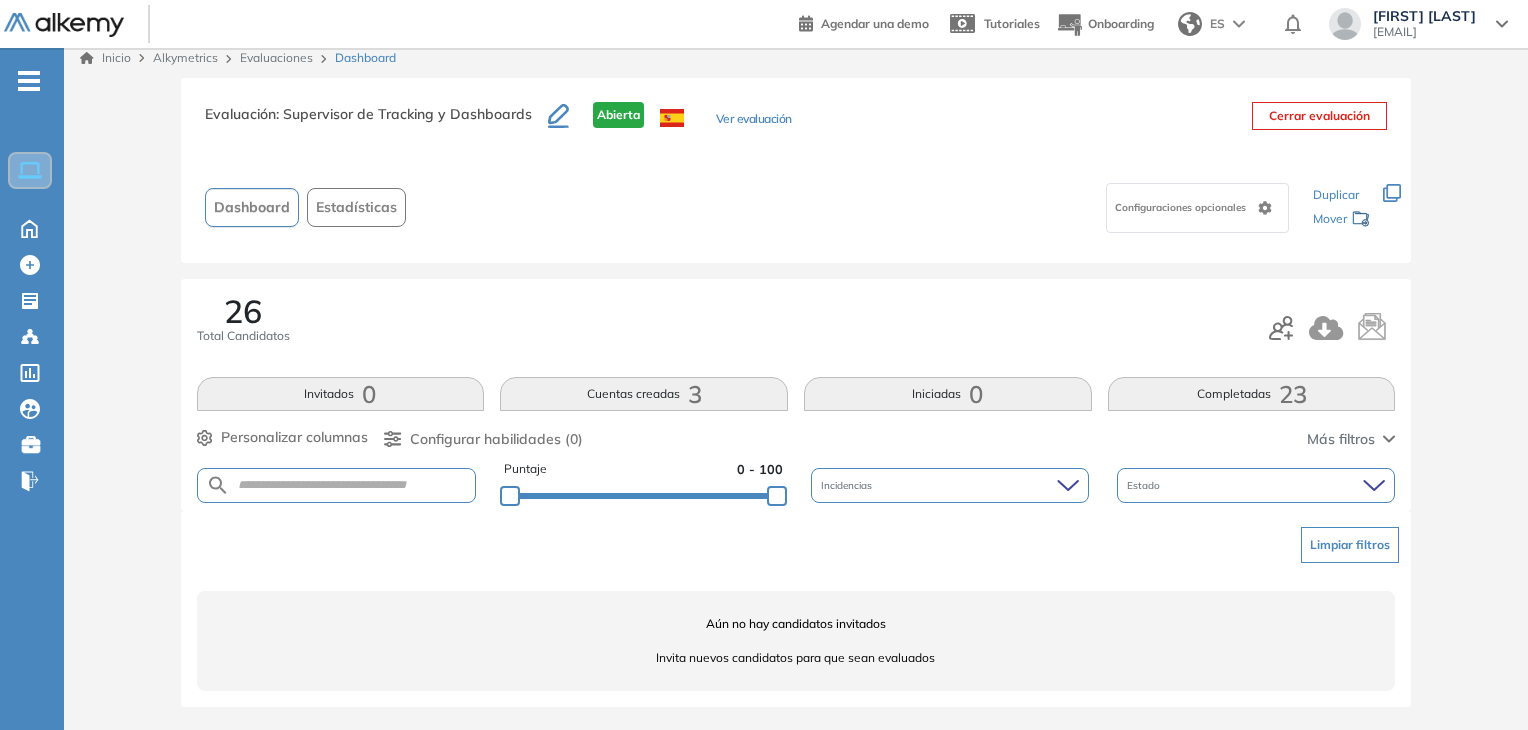click on "Evaluación : Supervisor de Tracking y Dashboards Abierta Ver evaluación Cerrar evaluación Dashboard Estadísticas Configuraciones opcionales Los siguientes tests ya no están disponibles o tienen una nueva versión Revisa en el catálogo otras opciones o su detalle. Entendido Duplicar Mover" at bounding box center [796, 170] 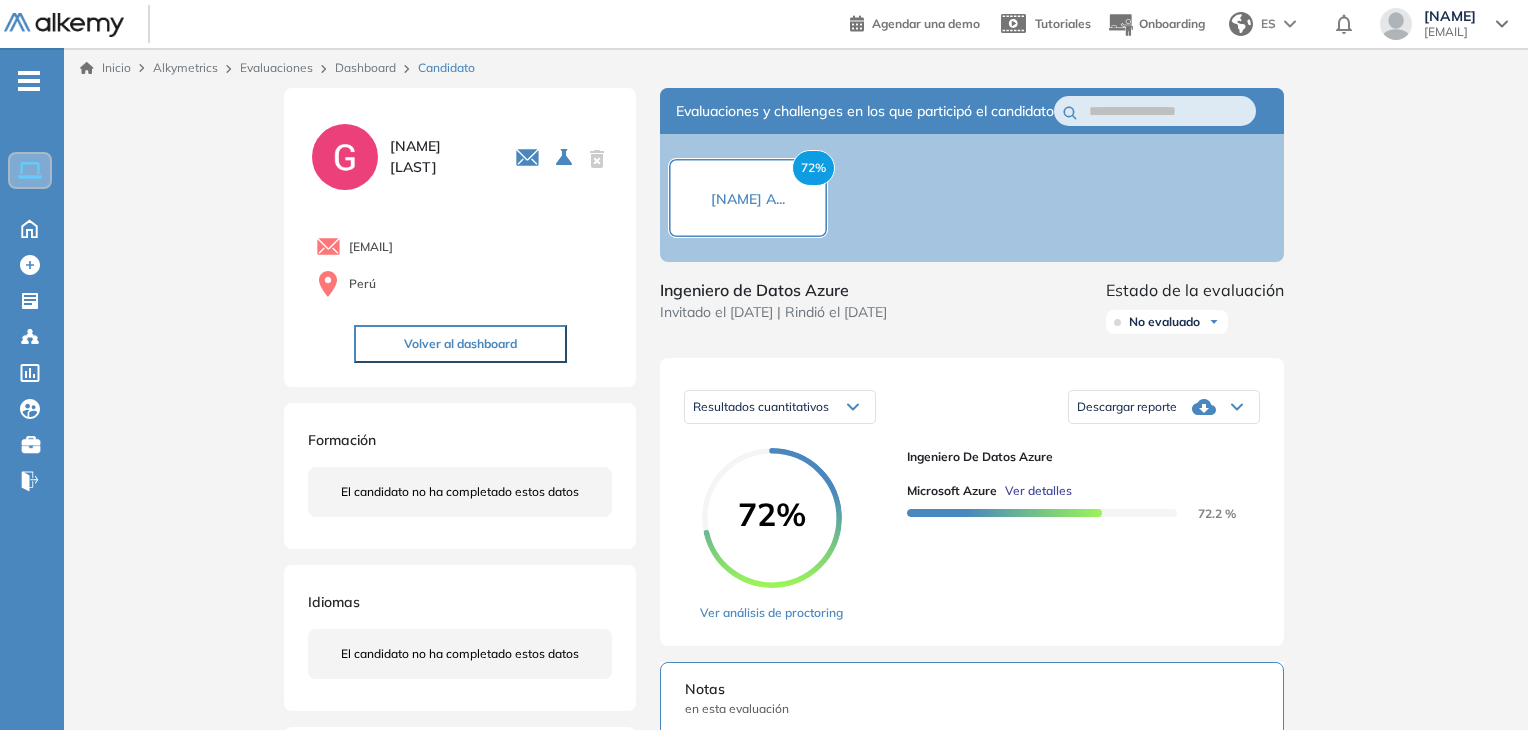 scroll, scrollTop: 118, scrollLeft: 0, axis: vertical 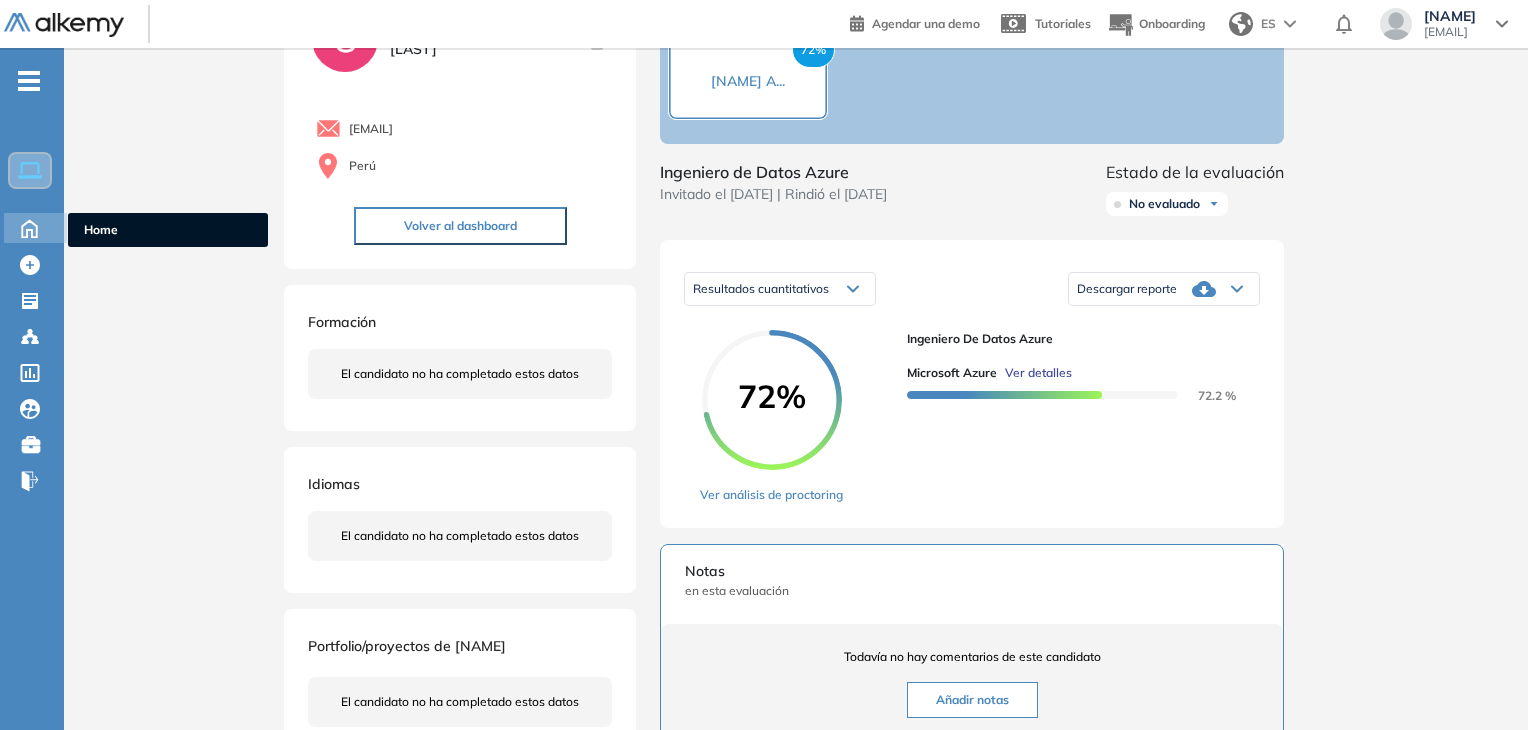 click 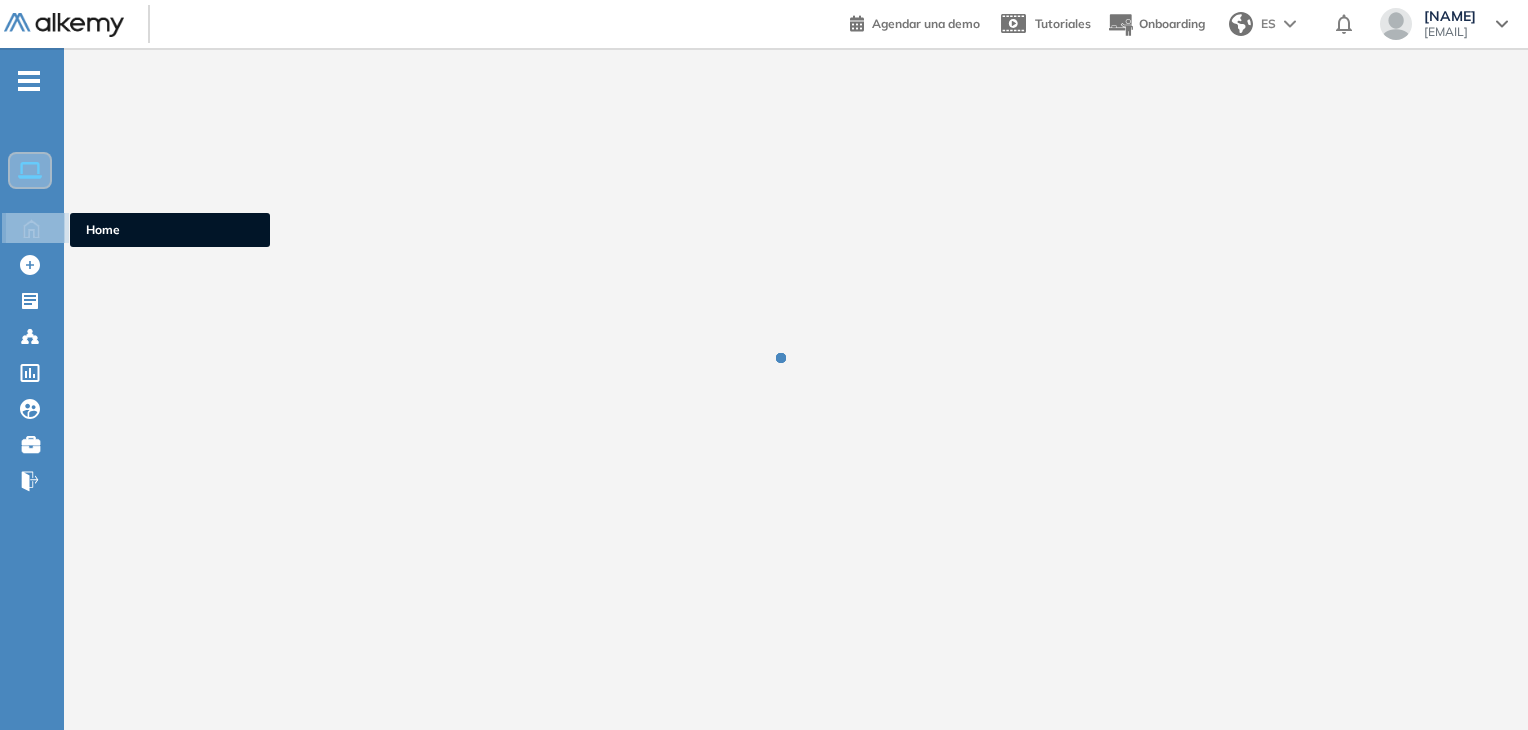 scroll, scrollTop: 0, scrollLeft: 0, axis: both 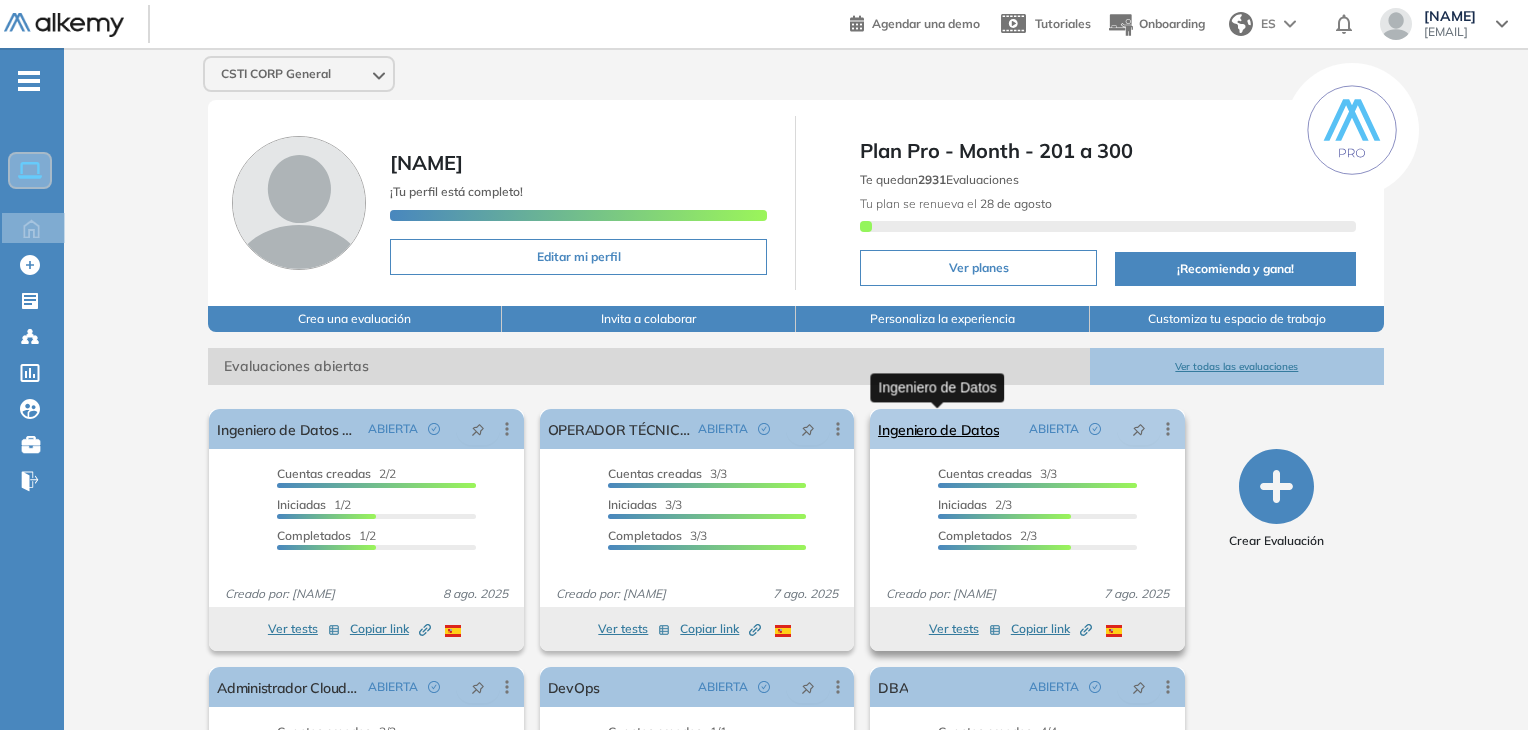 click on "Ingeniero de Datos" at bounding box center [938, 429] 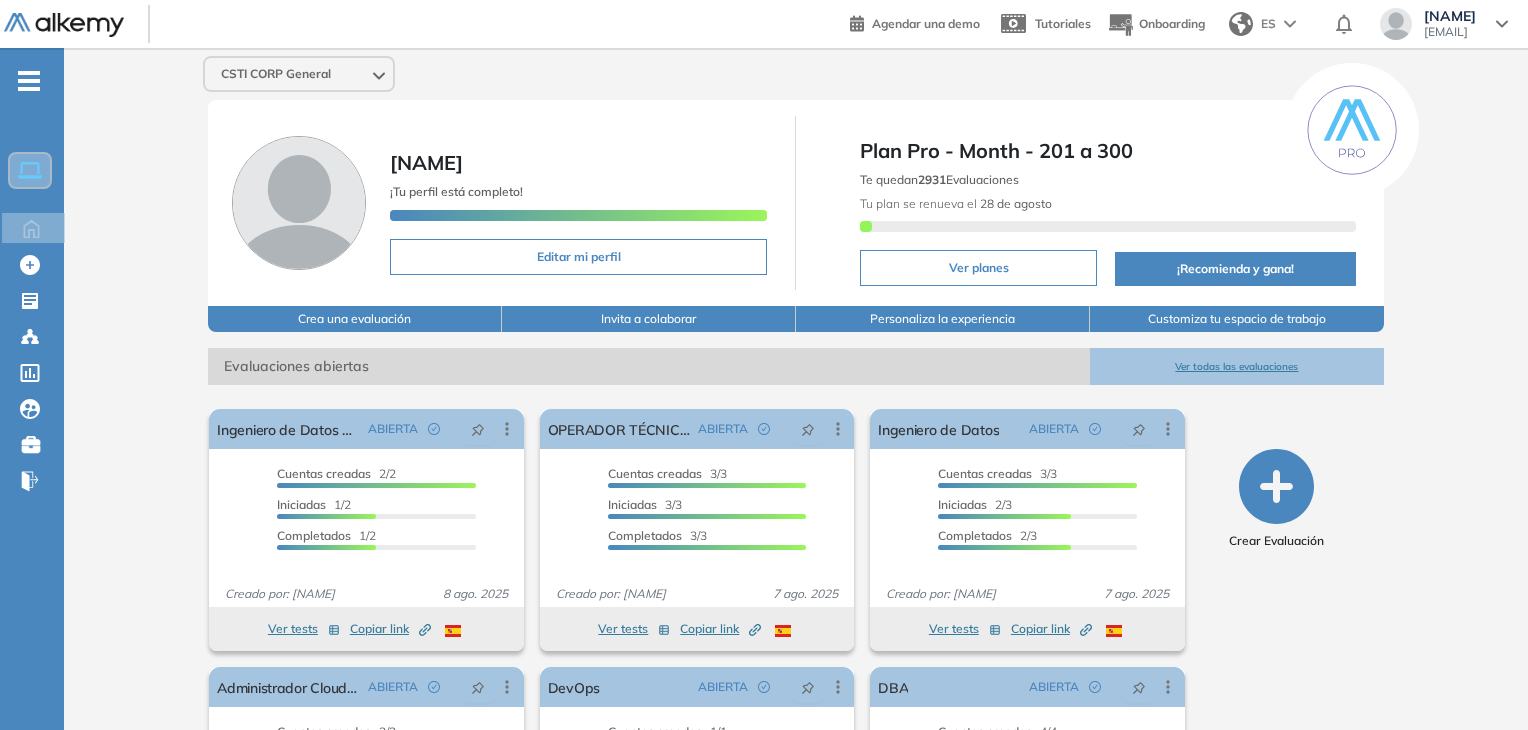 click on "Ver todas las evaluaciones" at bounding box center [1237, 366] 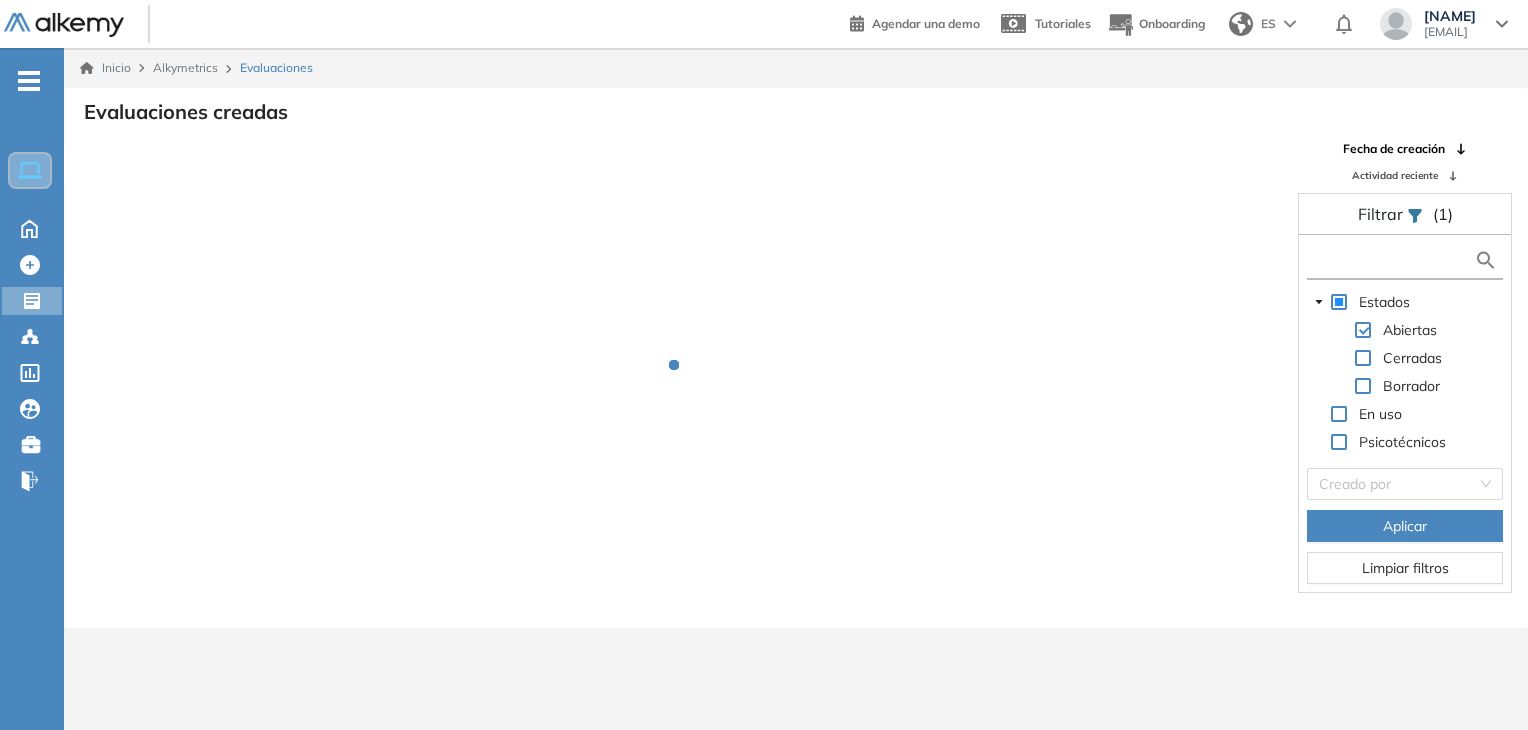 click at bounding box center (1393, 260) 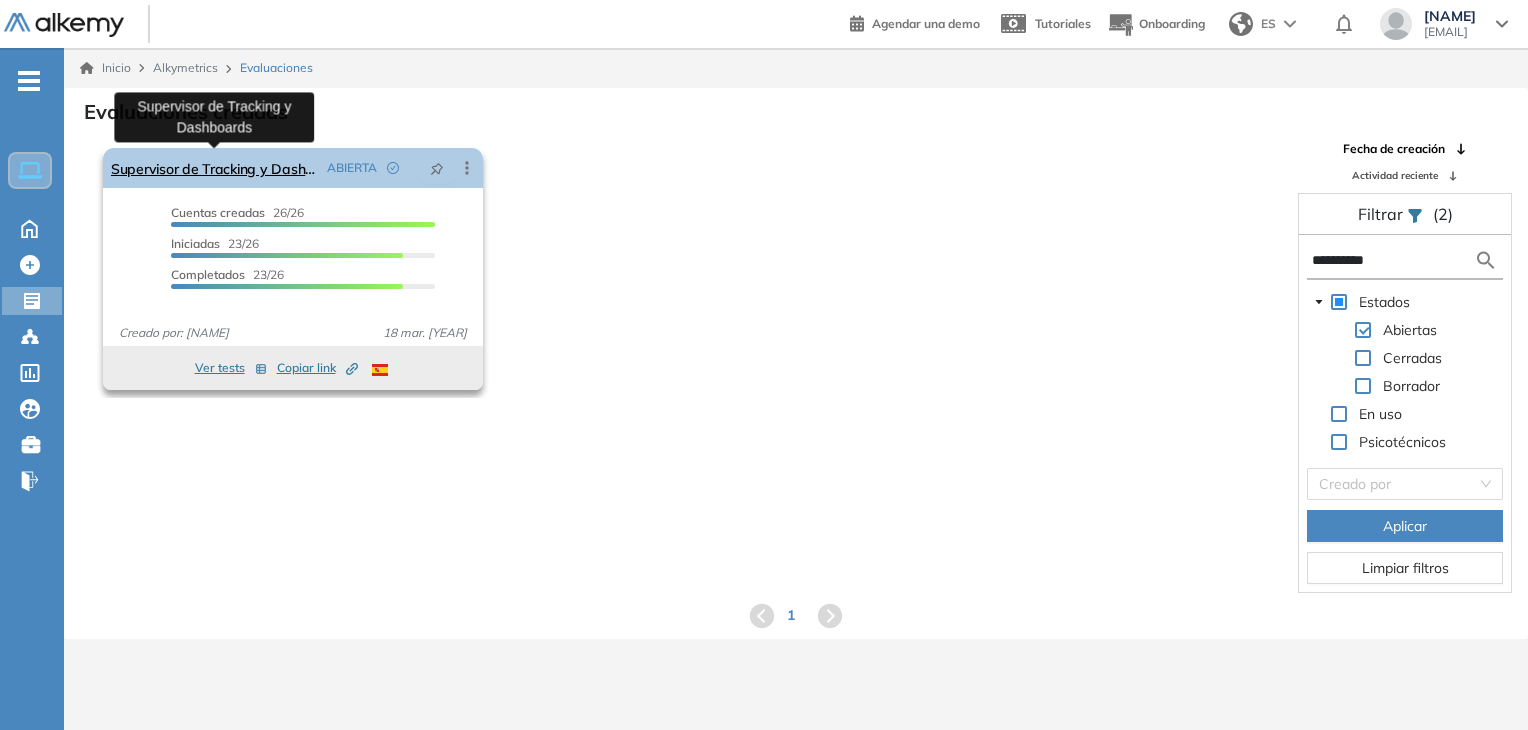 type on "**********" 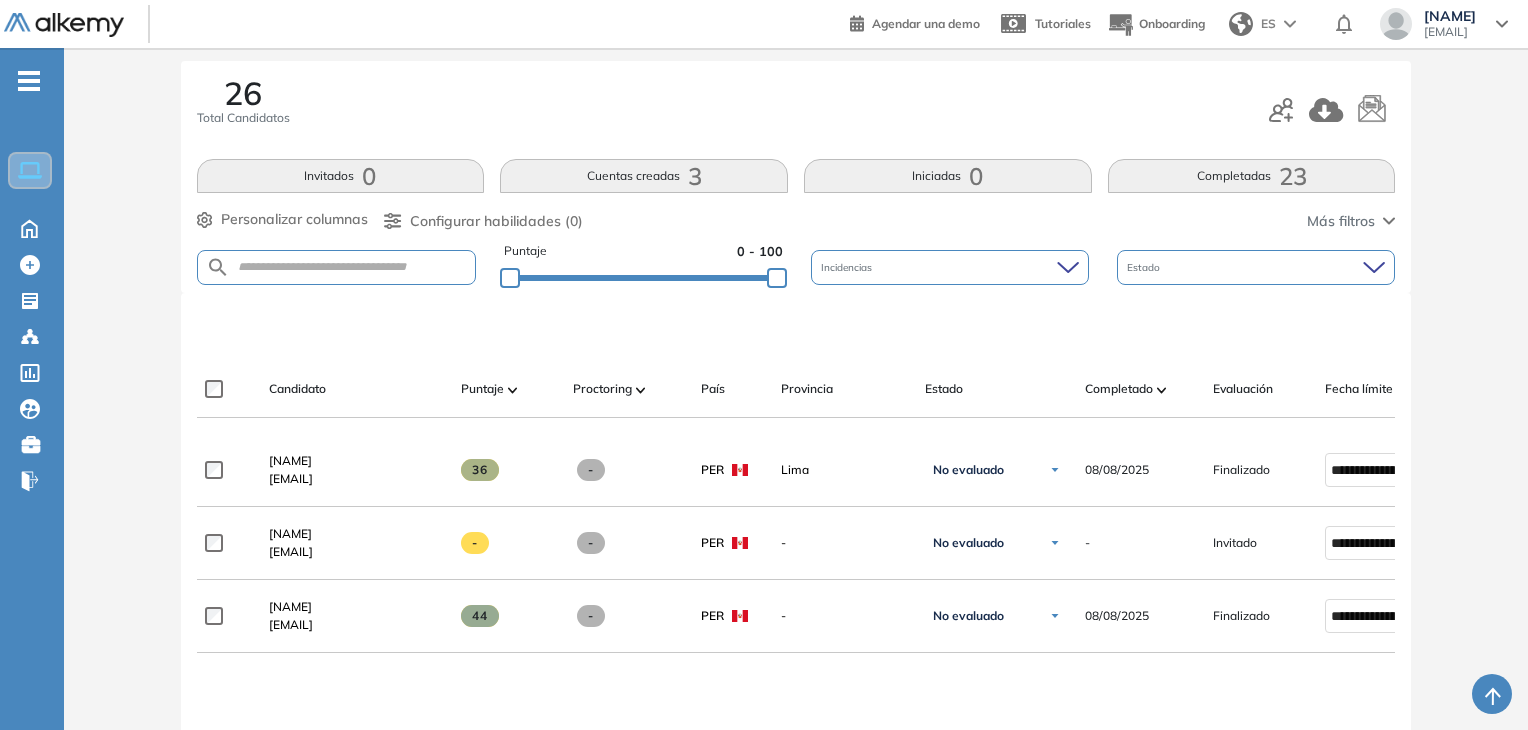 scroll, scrollTop: 400, scrollLeft: 0, axis: vertical 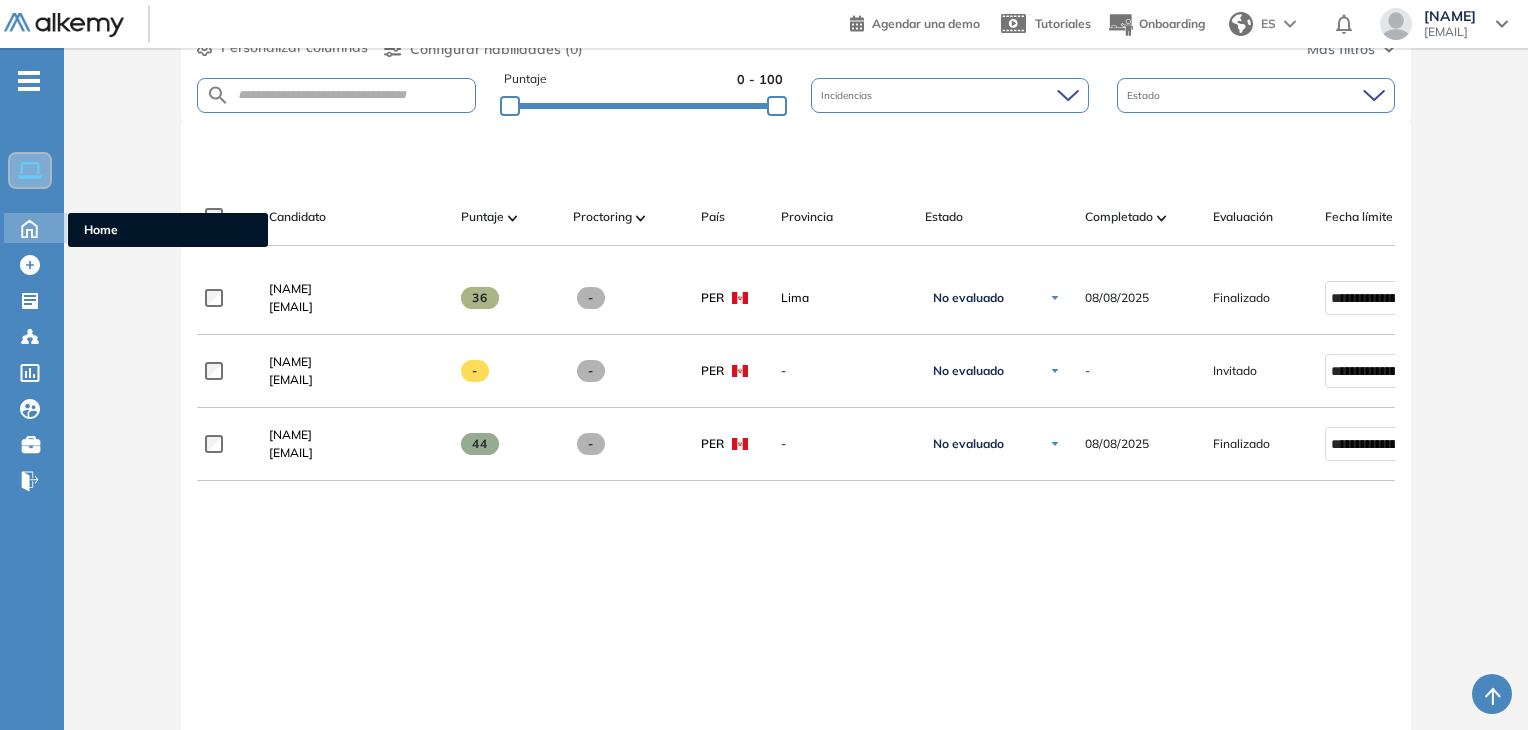 click 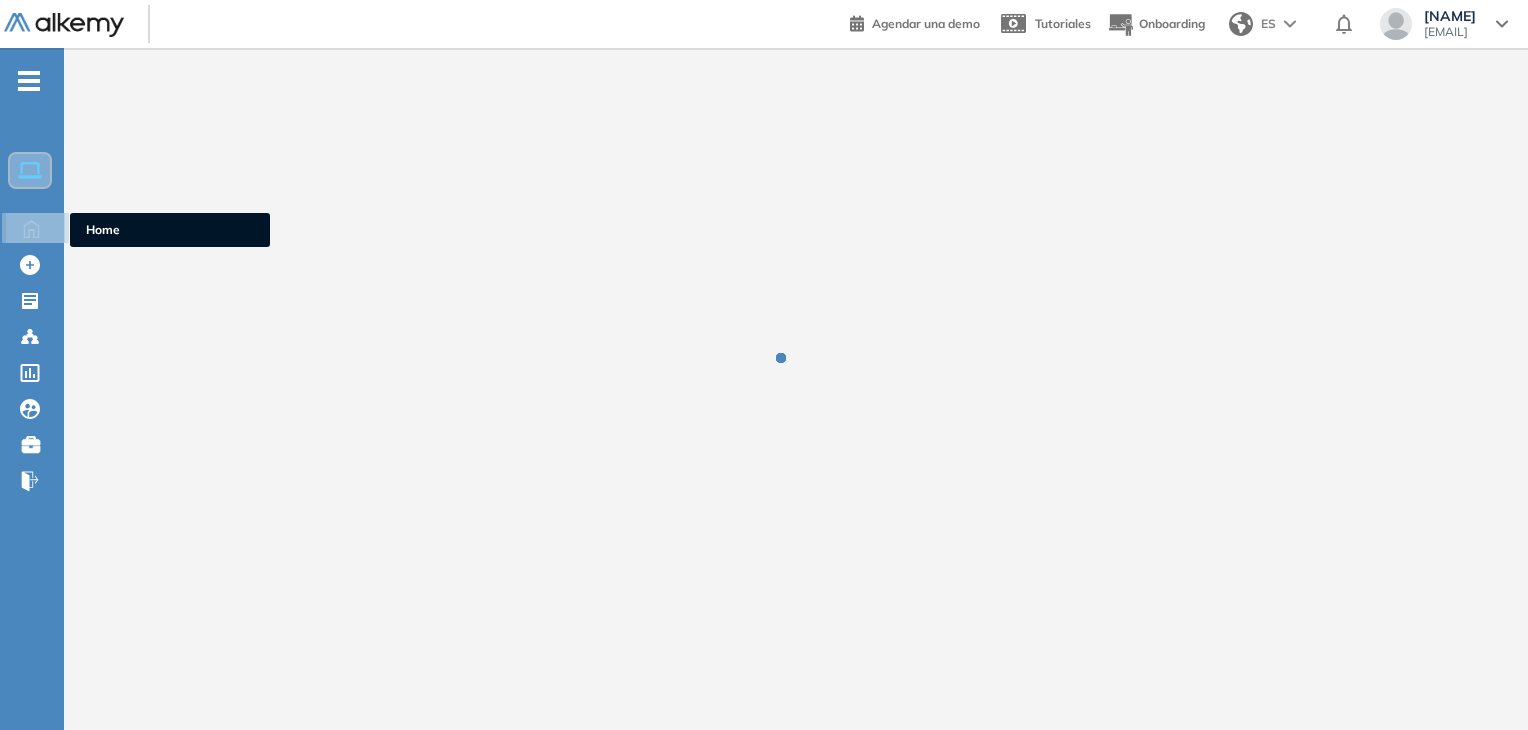 scroll, scrollTop: 0, scrollLeft: 0, axis: both 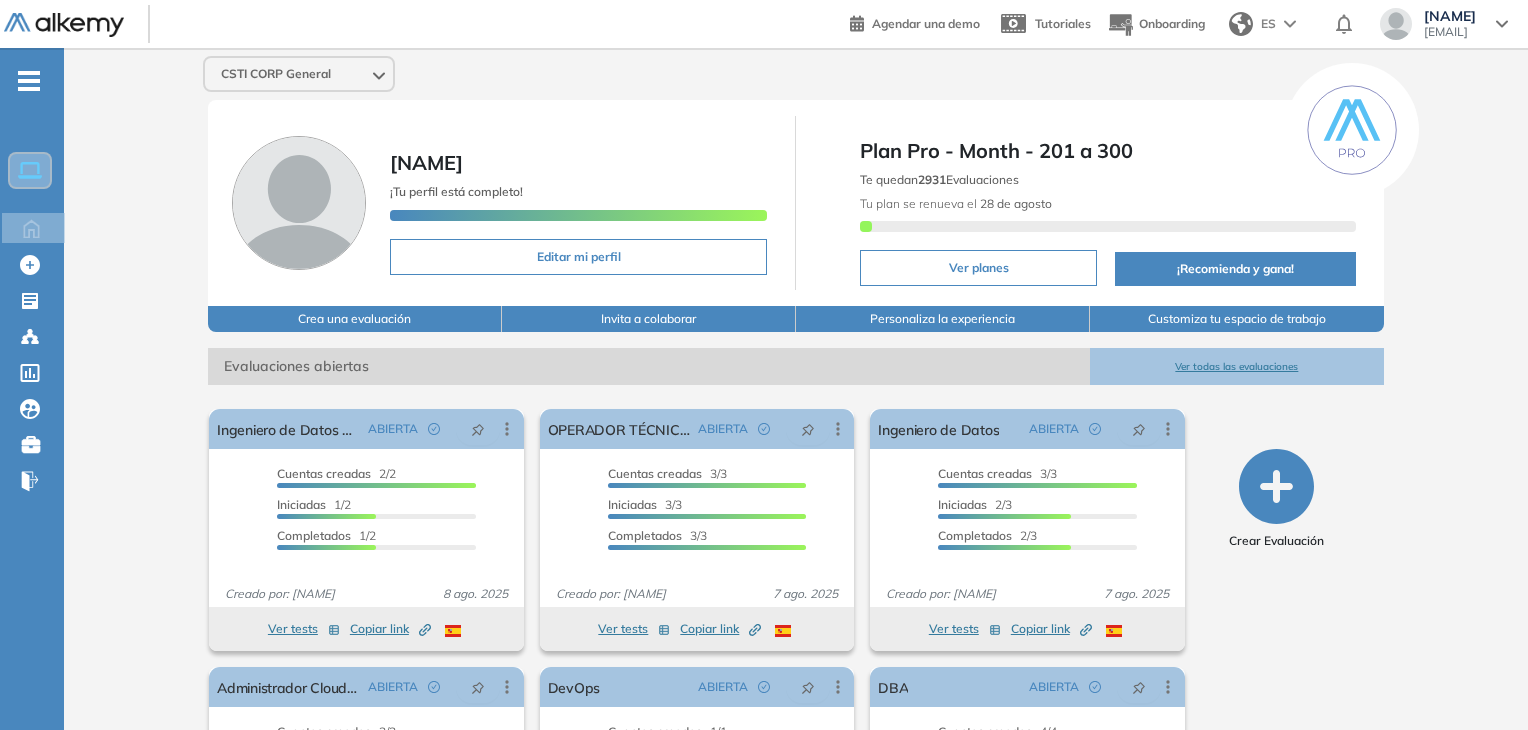 click on "Ver todas las evaluaciones" at bounding box center (1237, 366) 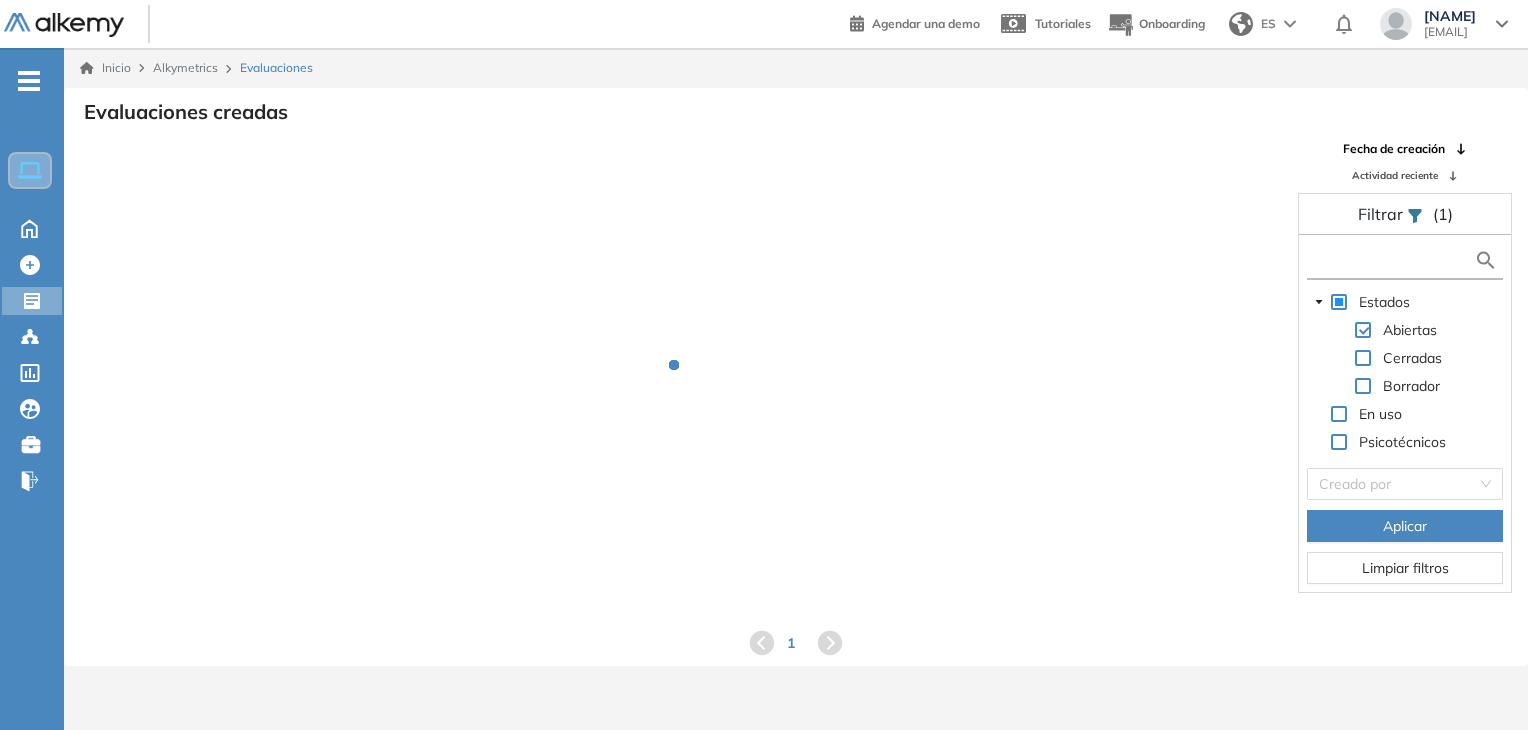 click at bounding box center (1393, 260) 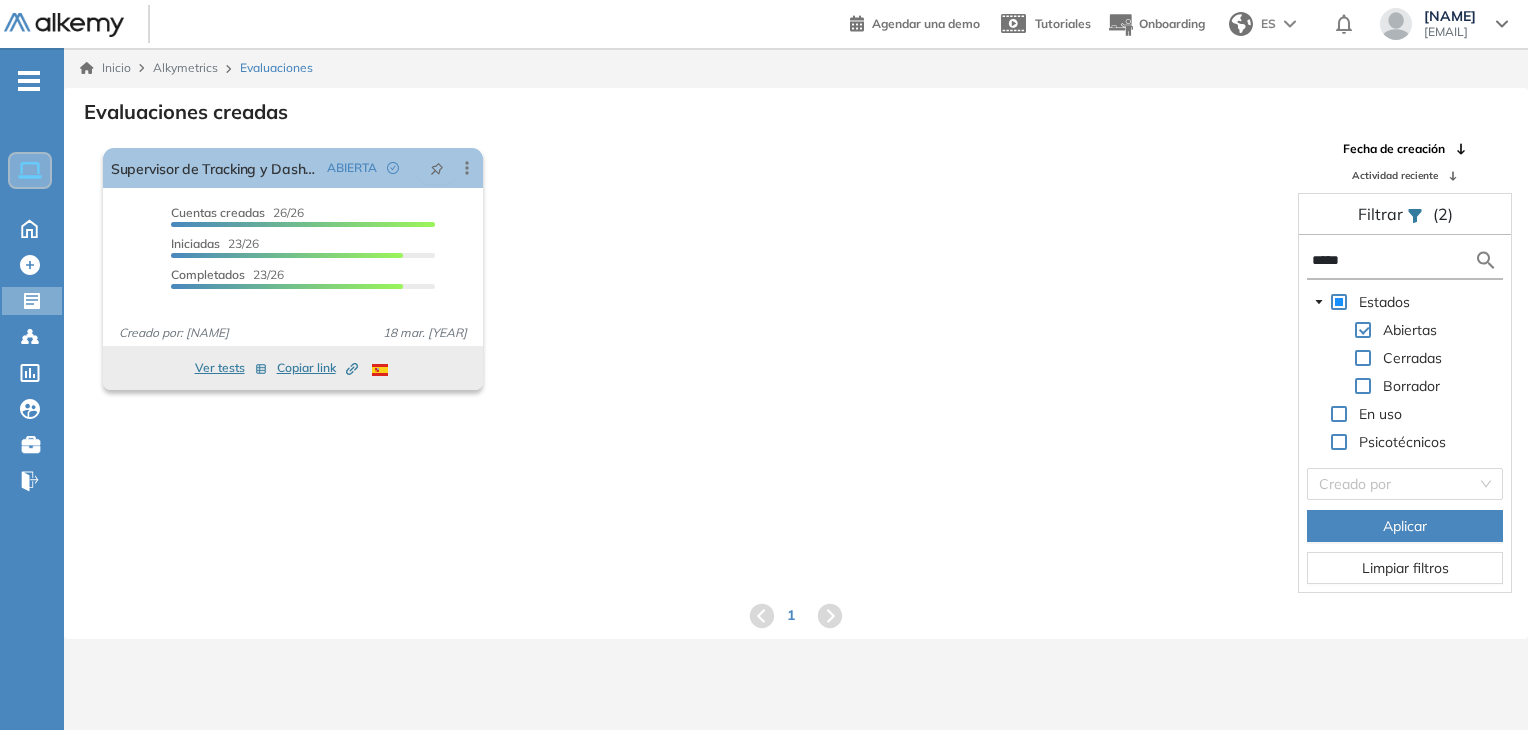 type on "*****" 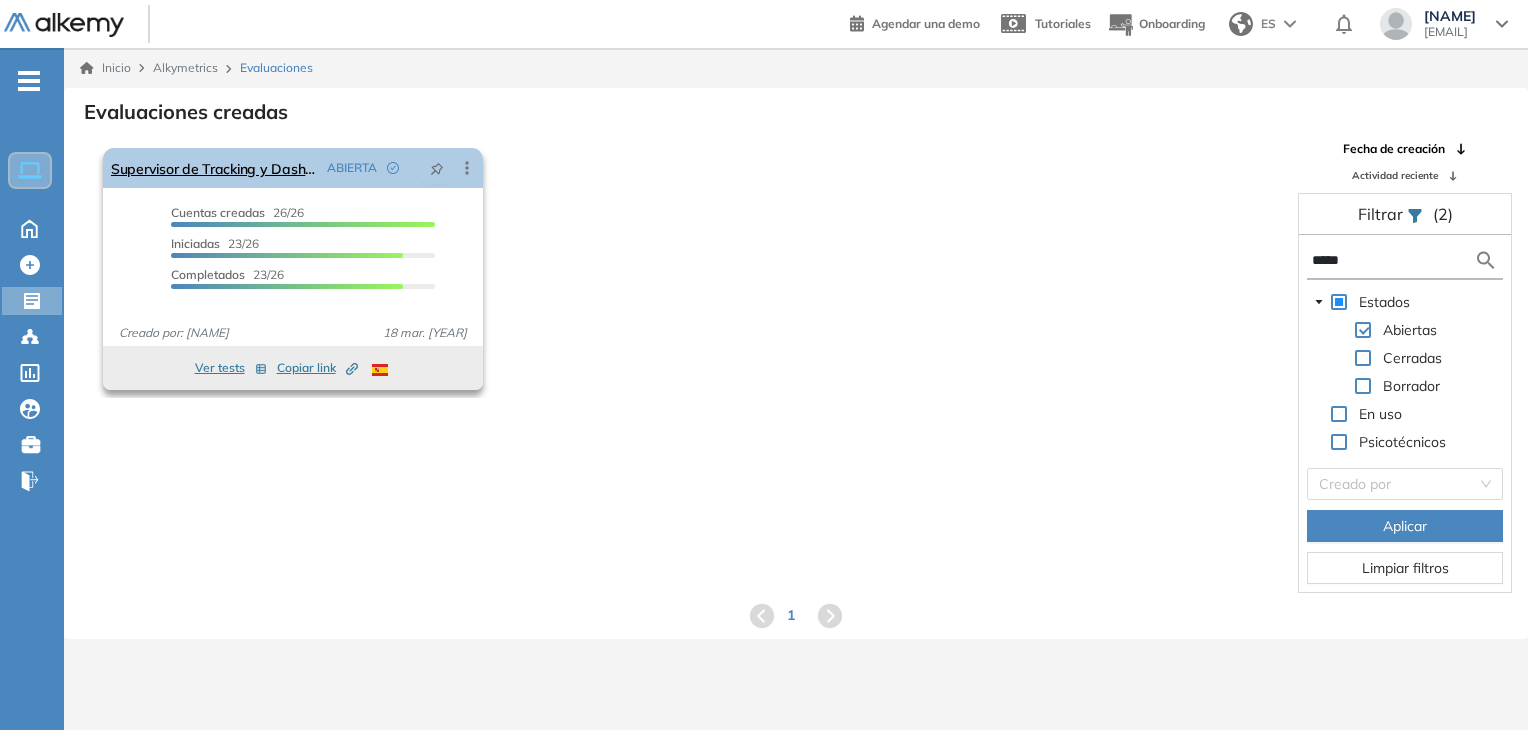 drag, startPoint x: 162, startPoint y: 137, endPoint x: 176, endPoint y: 155, distance: 22.803509 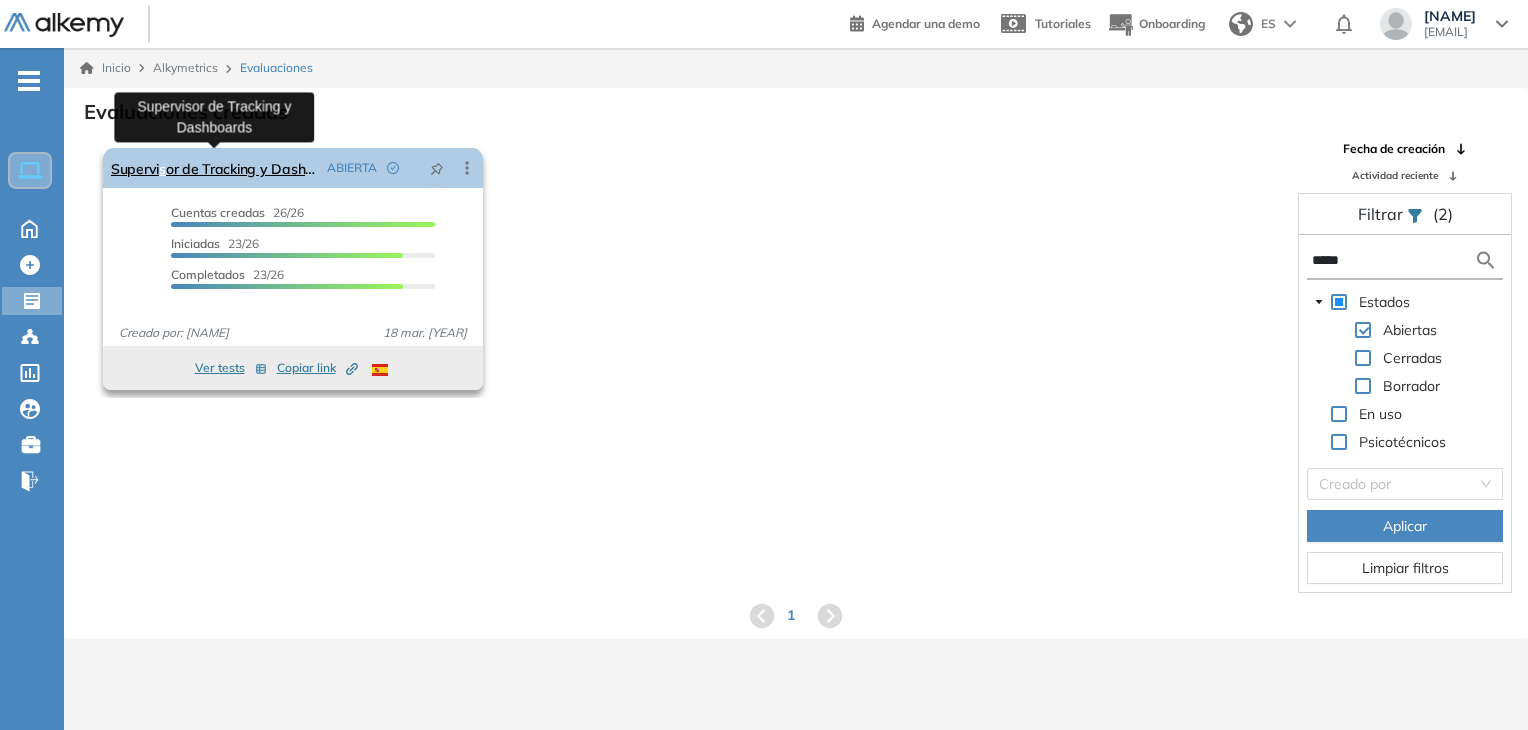 click on "Supervisor de Tracking y Dashboards" at bounding box center (215, 168) 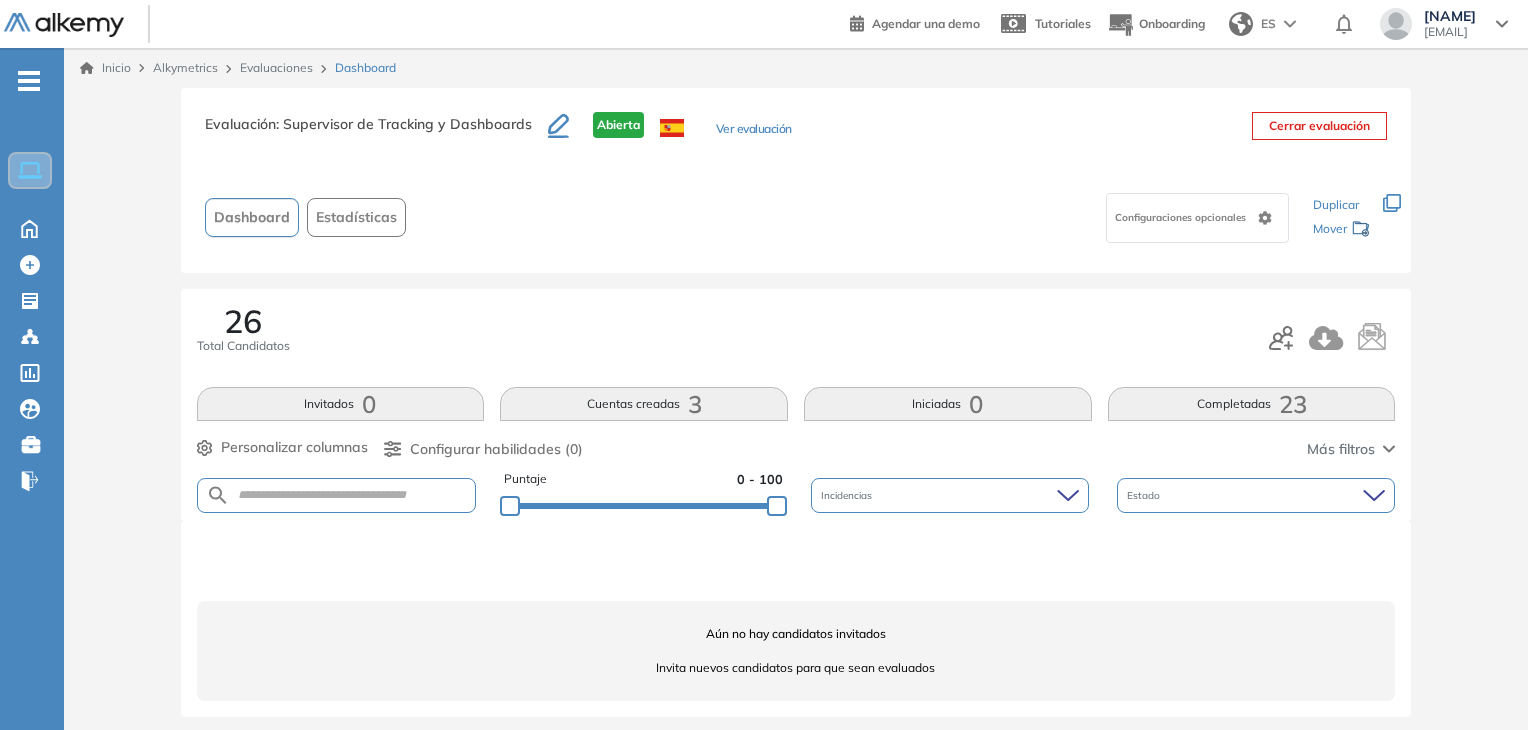 scroll, scrollTop: 10, scrollLeft: 0, axis: vertical 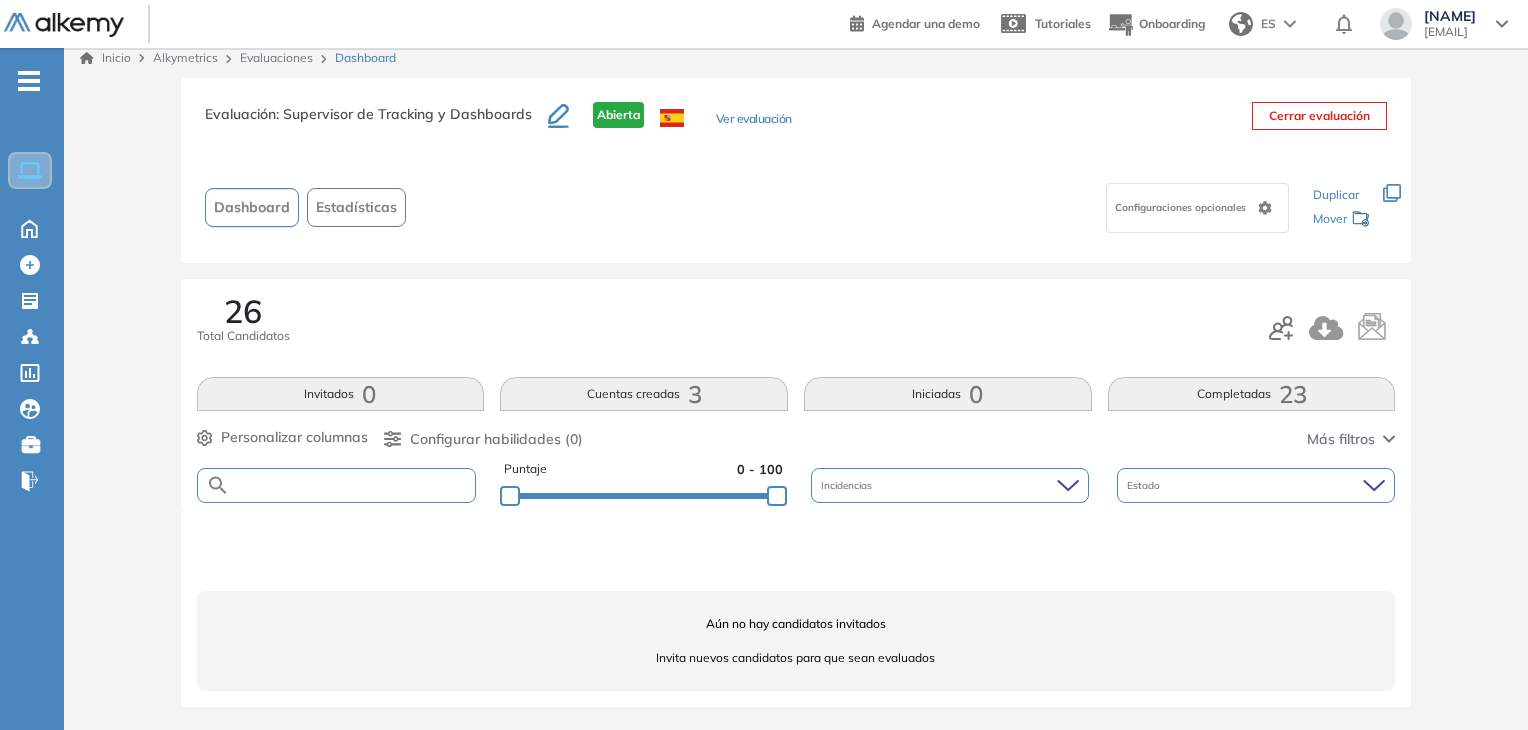click at bounding box center [353, 485] 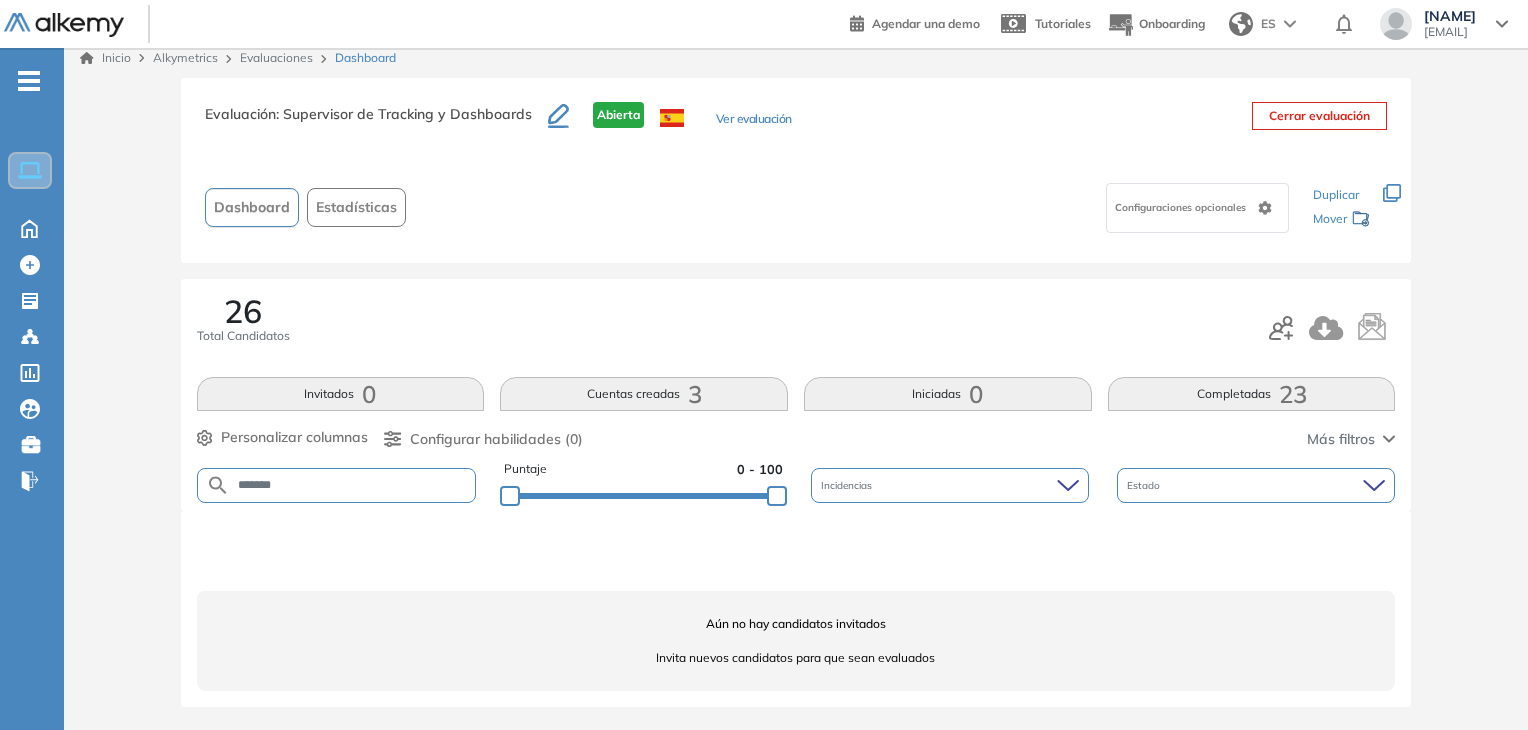 type on "*******" 